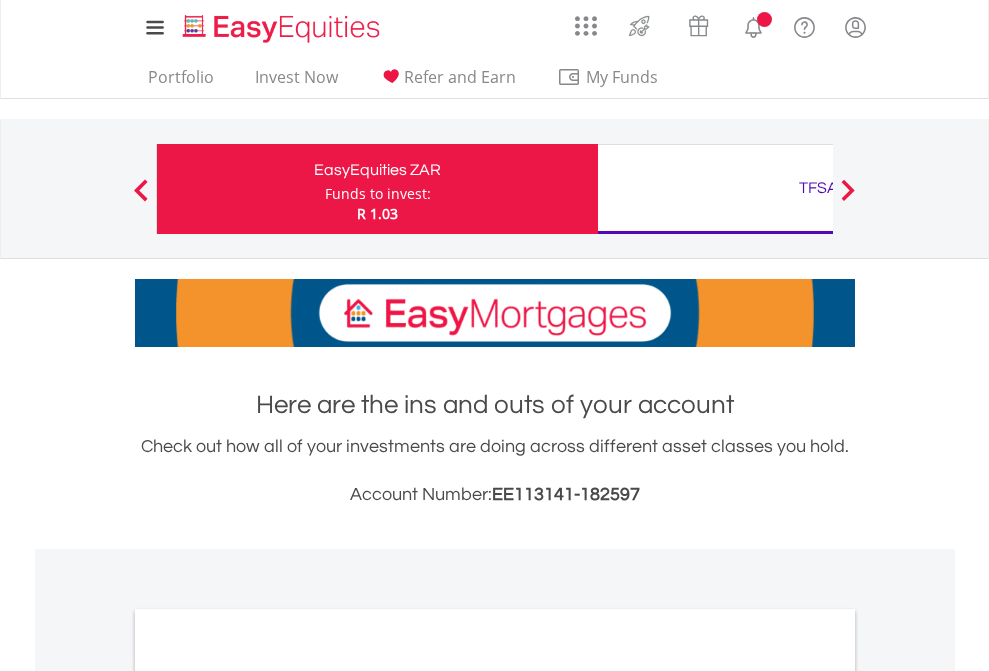 scroll, scrollTop: 0, scrollLeft: 0, axis: both 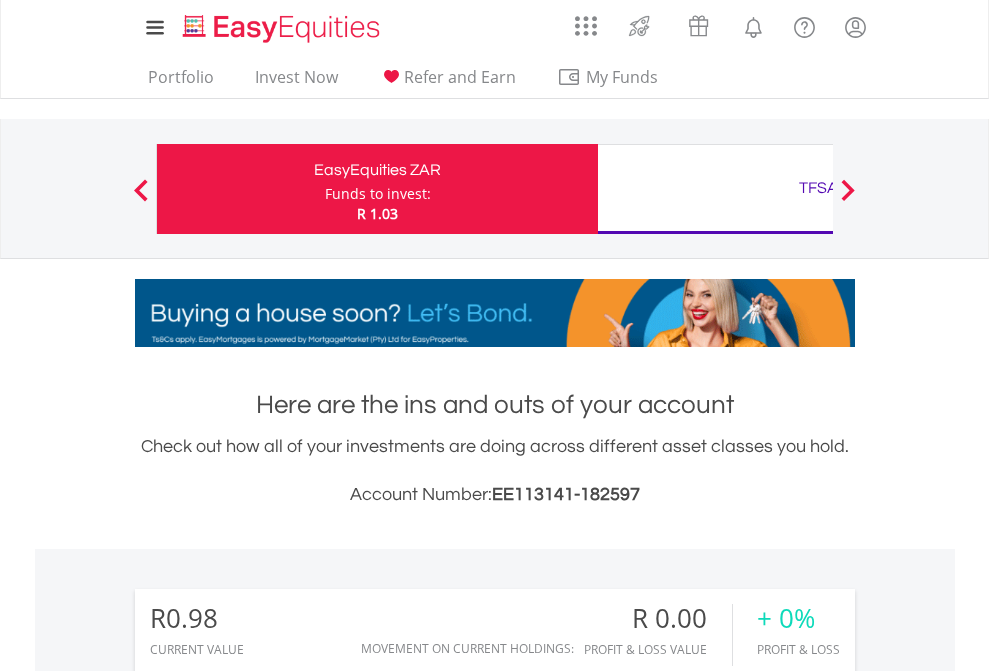 click on "Funds to invest:" at bounding box center [378, 194] 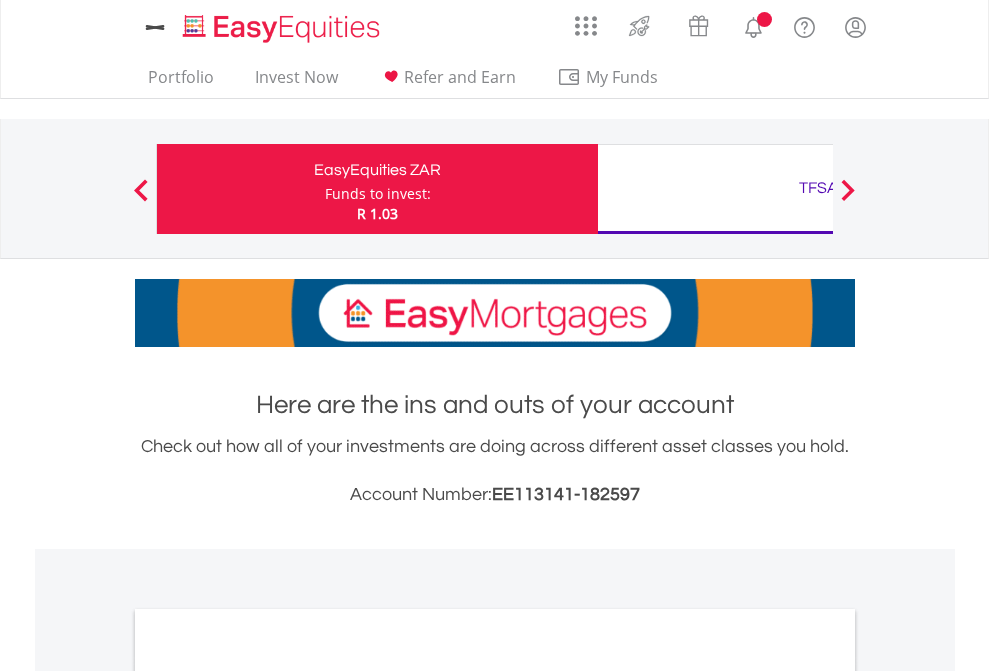 scroll, scrollTop: 0, scrollLeft: 0, axis: both 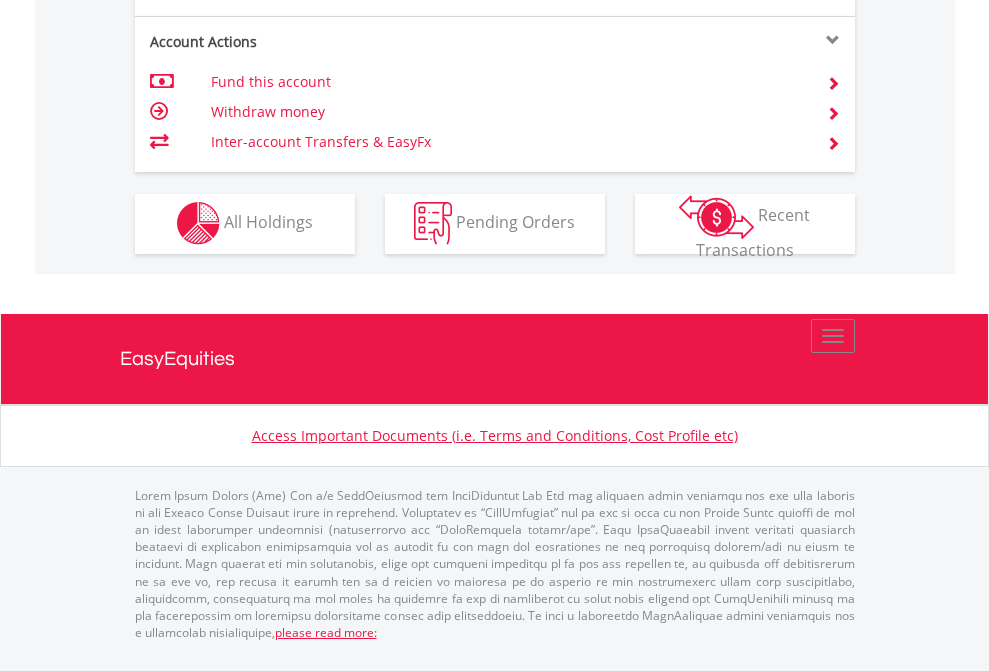 click on "Investment types" at bounding box center [706, -353] 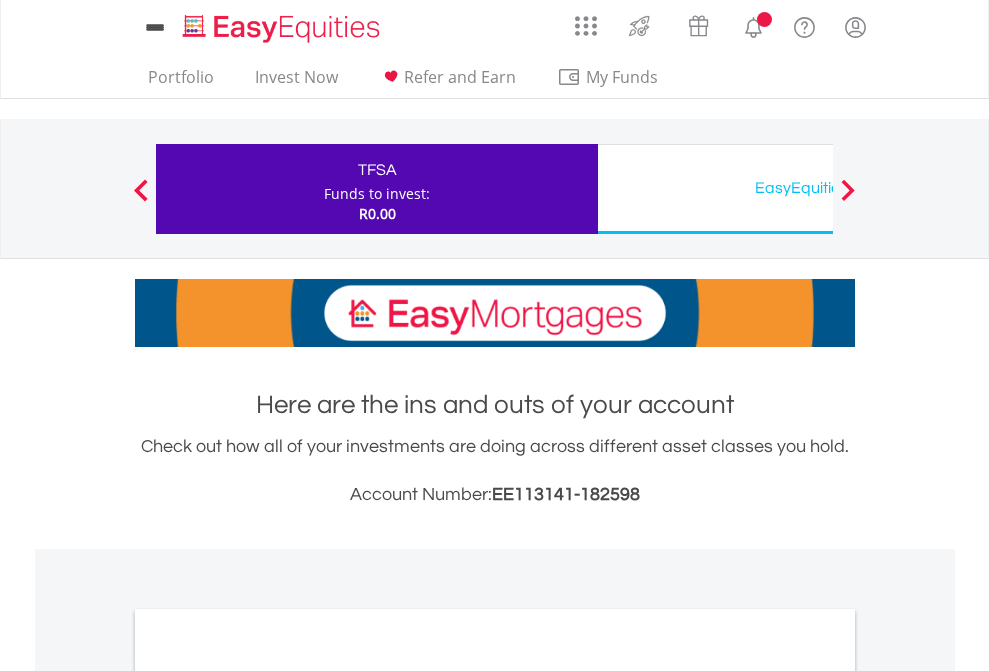 scroll, scrollTop: 0, scrollLeft: 0, axis: both 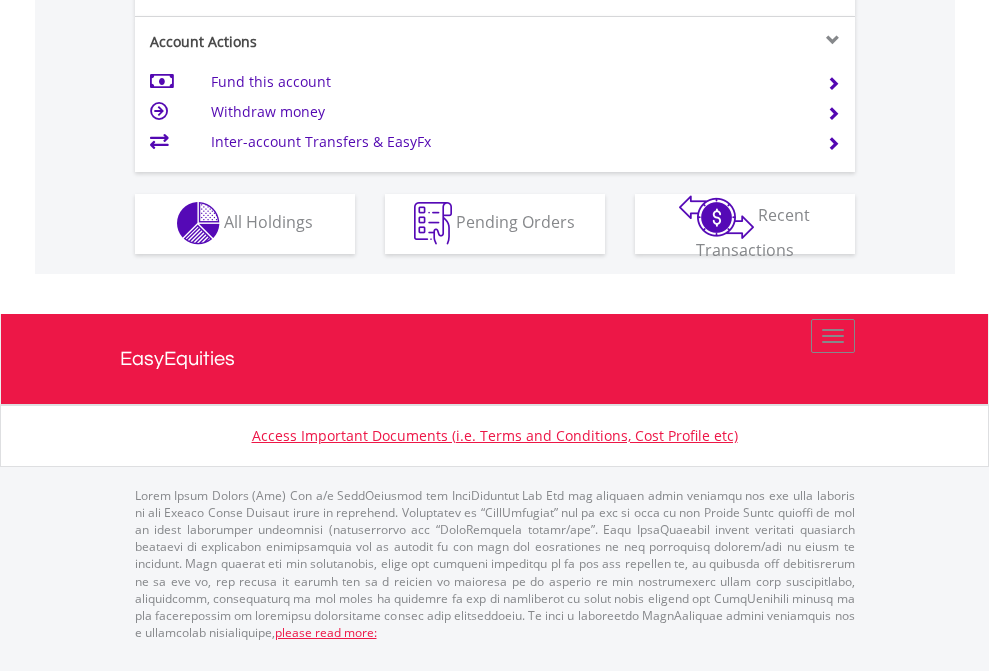 click on "Investment types" at bounding box center (706, -353) 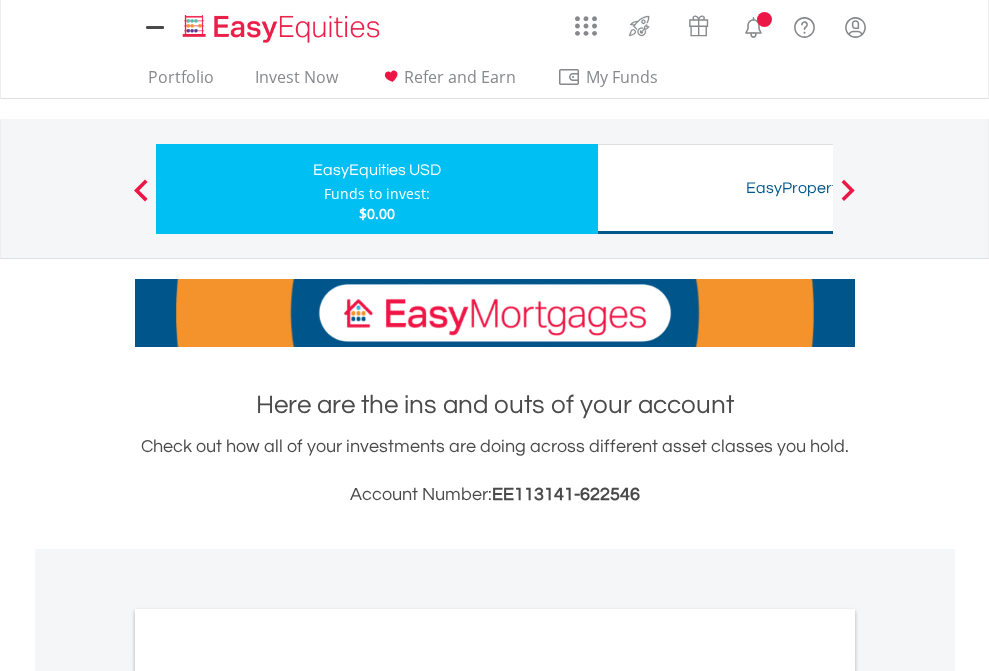 scroll, scrollTop: 0, scrollLeft: 0, axis: both 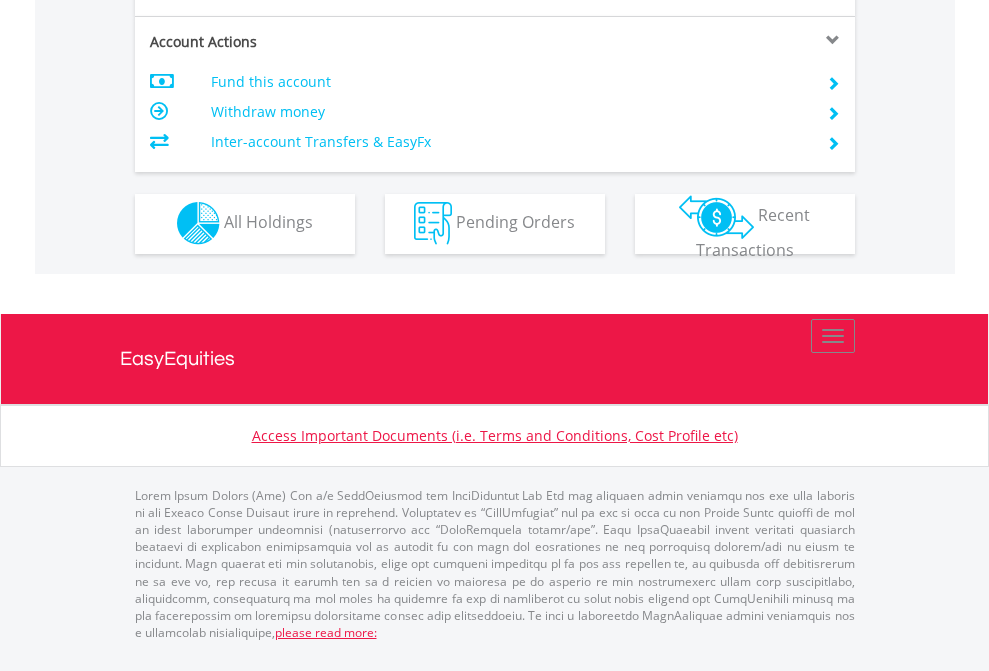 click on "Investment types" at bounding box center (706, -353) 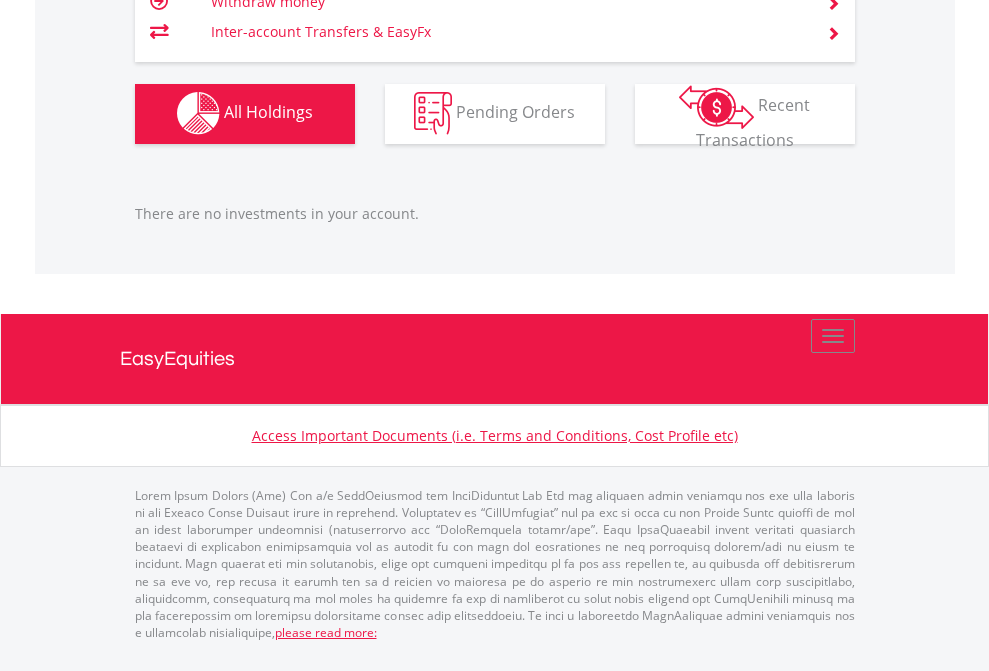 scroll, scrollTop: 1980, scrollLeft: 0, axis: vertical 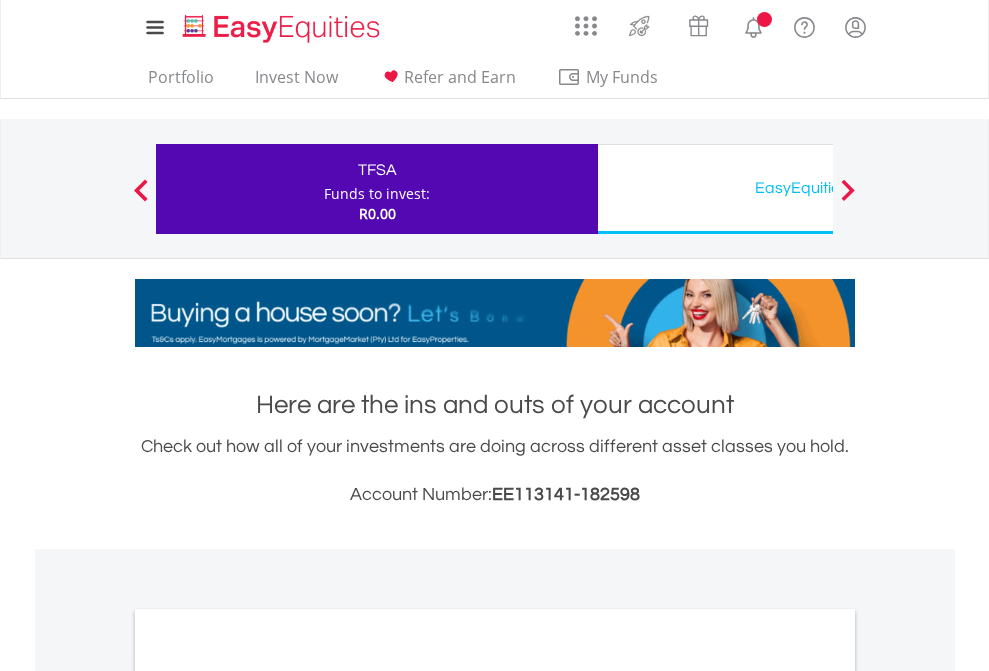 click on "All Holdings" at bounding box center [268, 1096] 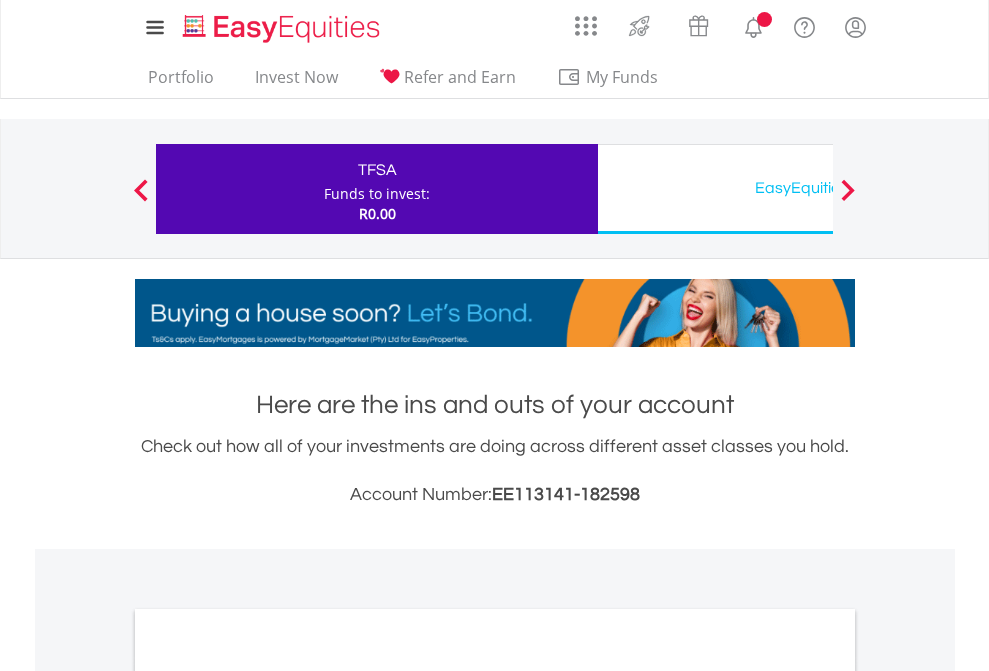 scroll, scrollTop: 1202, scrollLeft: 0, axis: vertical 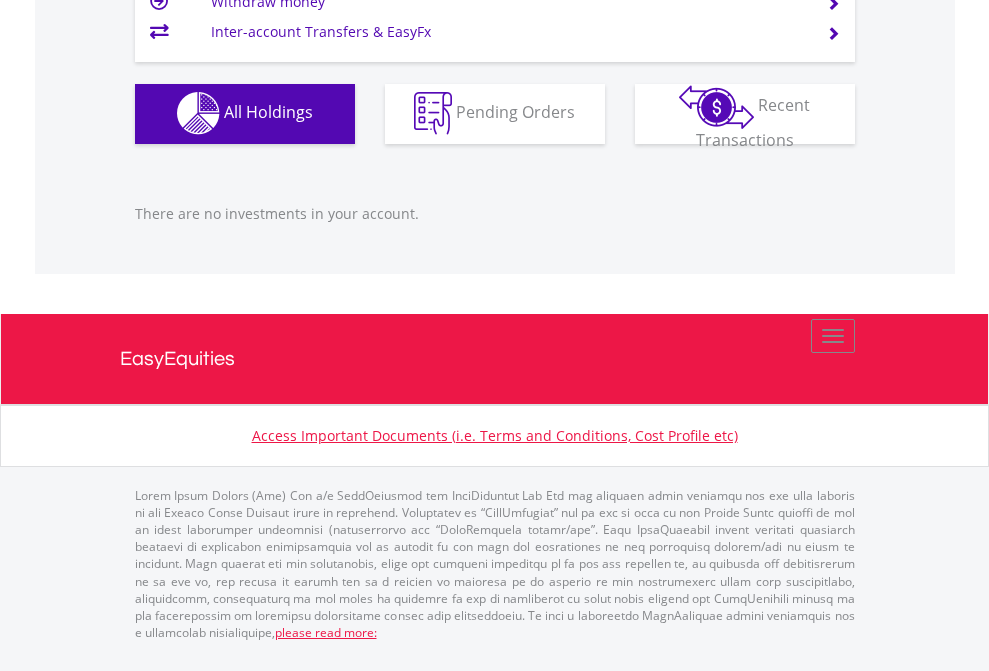 click on "EasyEquities USD" at bounding box center (818, -1142) 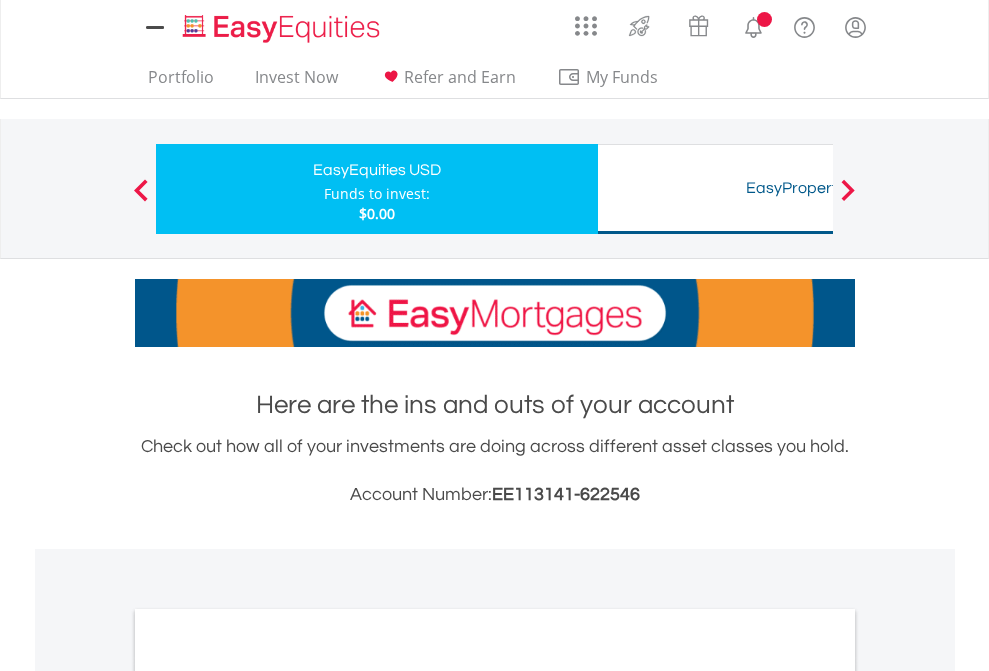 scroll, scrollTop: 1202, scrollLeft: 0, axis: vertical 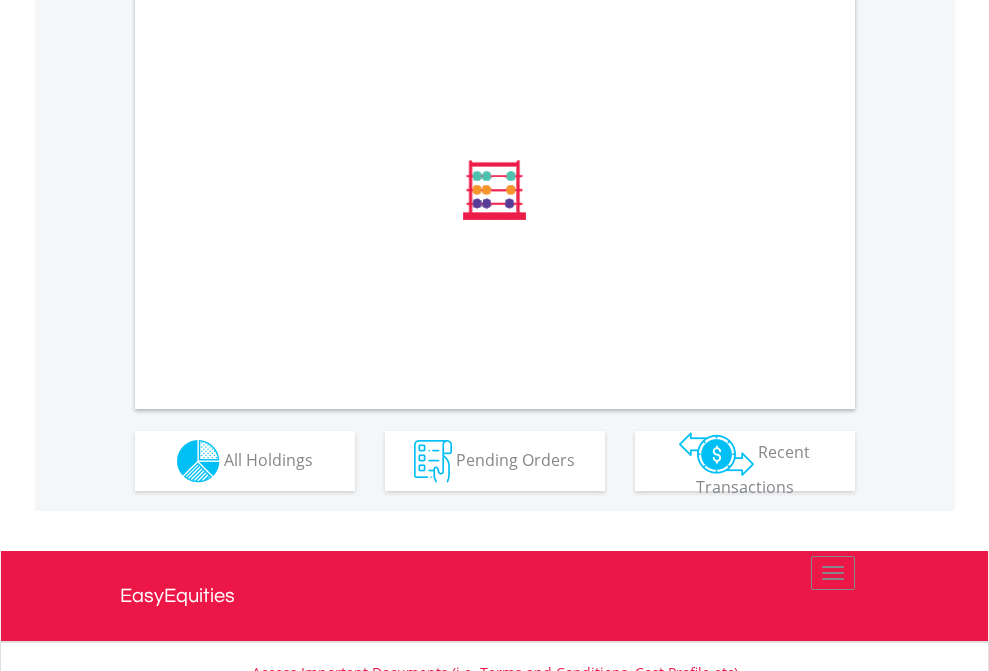 click on "All Holdings" at bounding box center (268, 459) 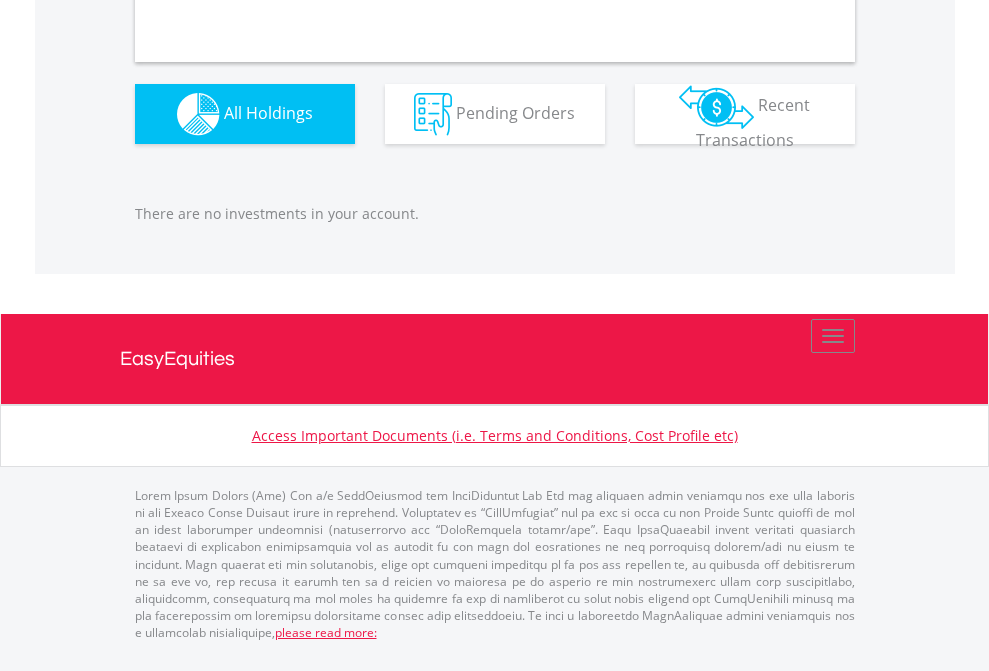 scroll, scrollTop: 1980, scrollLeft: 0, axis: vertical 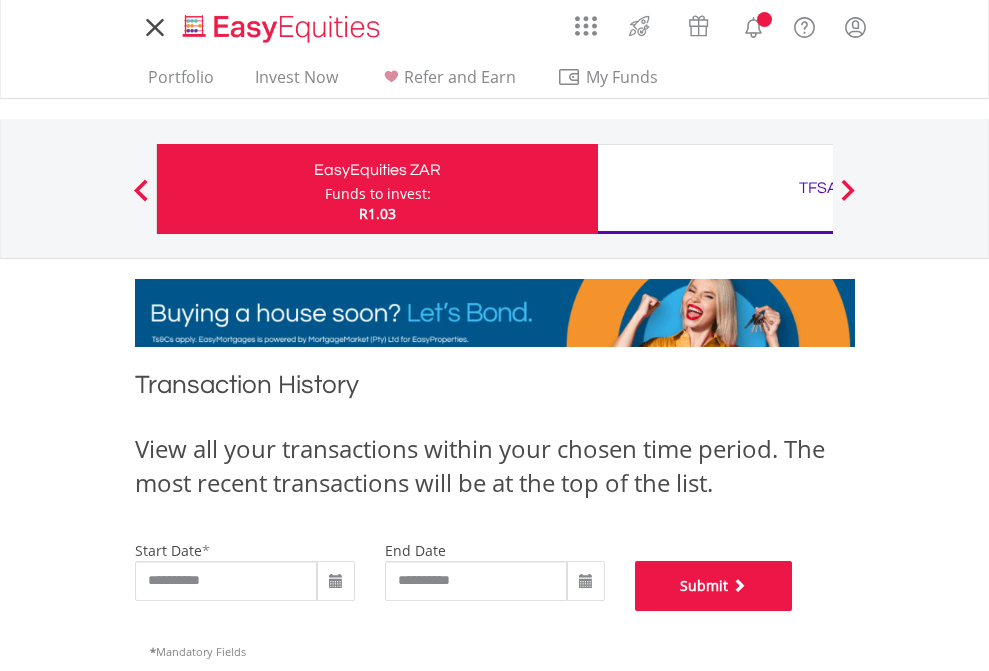 click on "Submit" at bounding box center [714, 586] 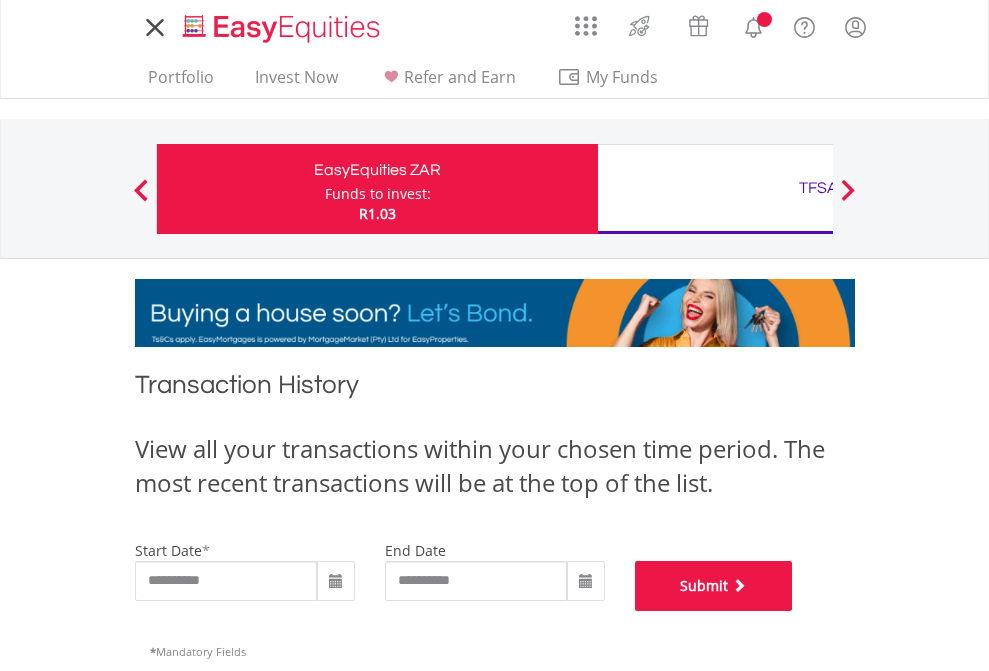 scroll, scrollTop: 811, scrollLeft: 0, axis: vertical 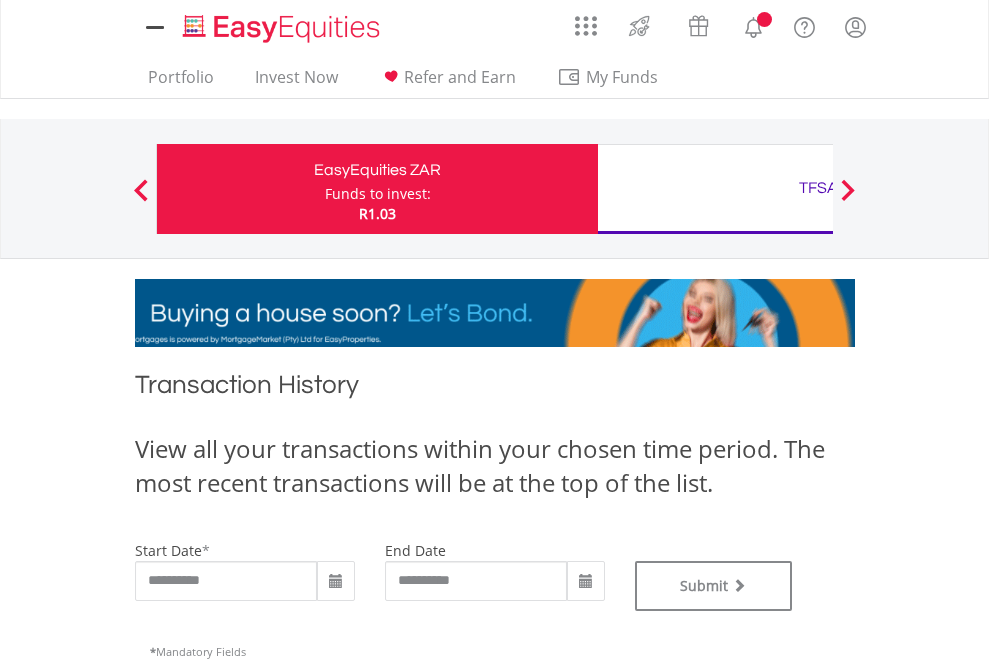 click on "TFSA" at bounding box center [818, 188] 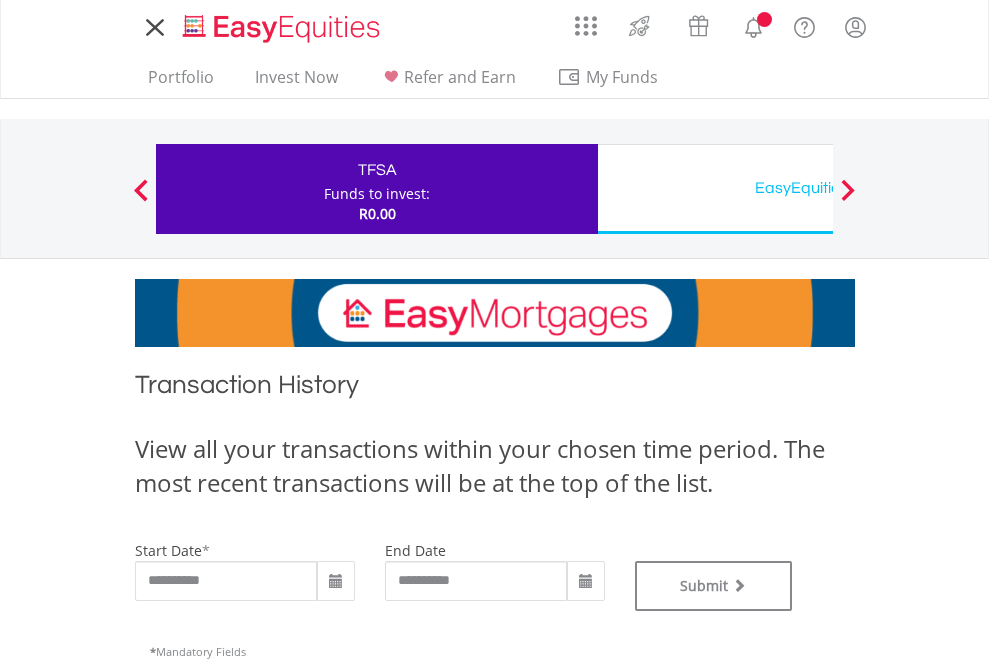 scroll, scrollTop: 0, scrollLeft: 0, axis: both 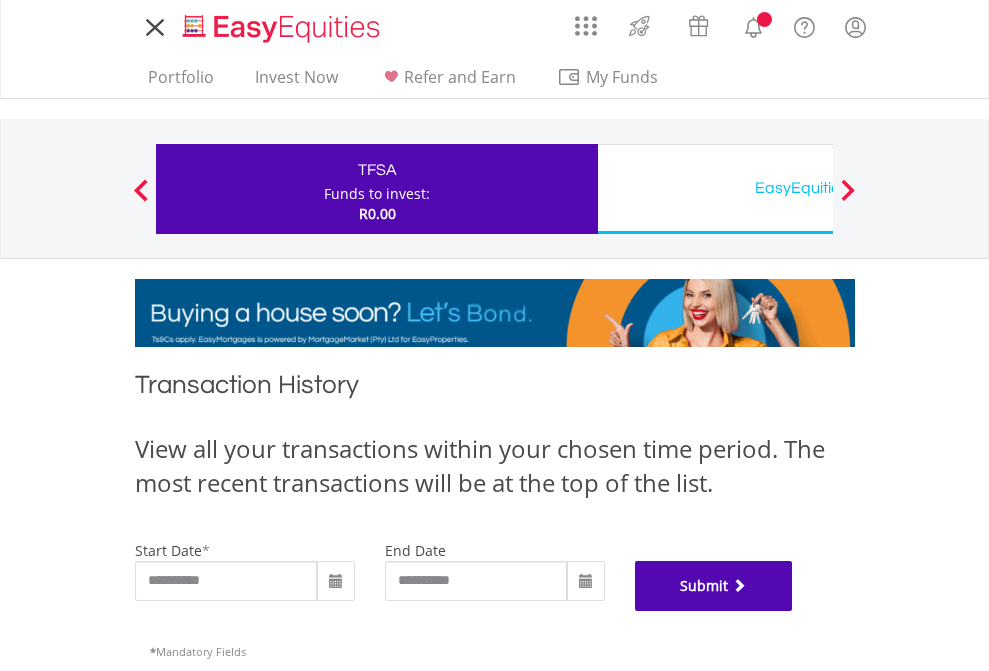 click on "Submit" at bounding box center (714, 586) 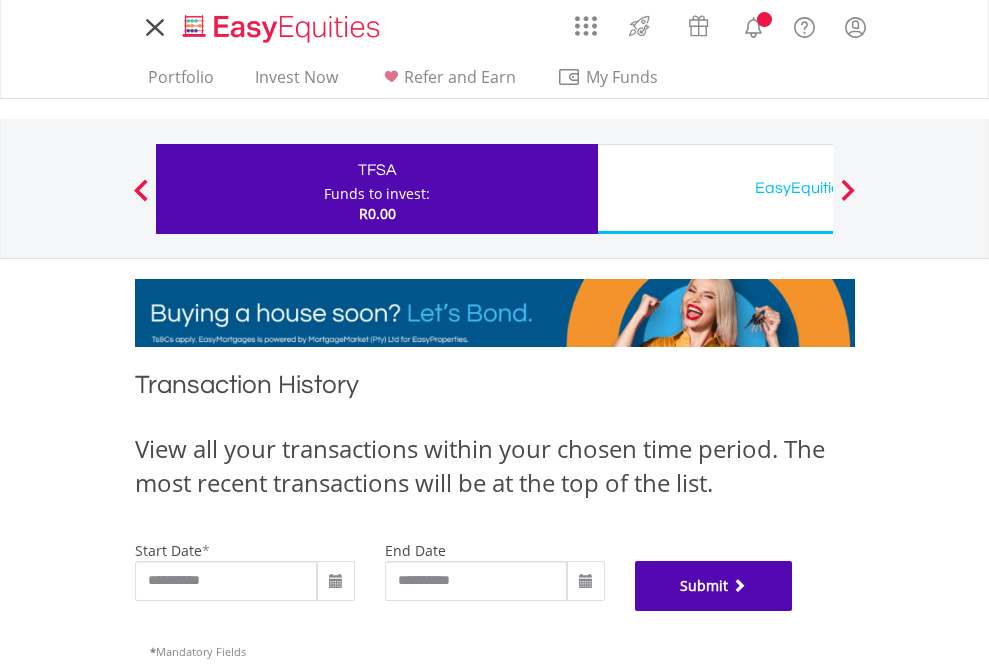 scroll, scrollTop: 811, scrollLeft: 0, axis: vertical 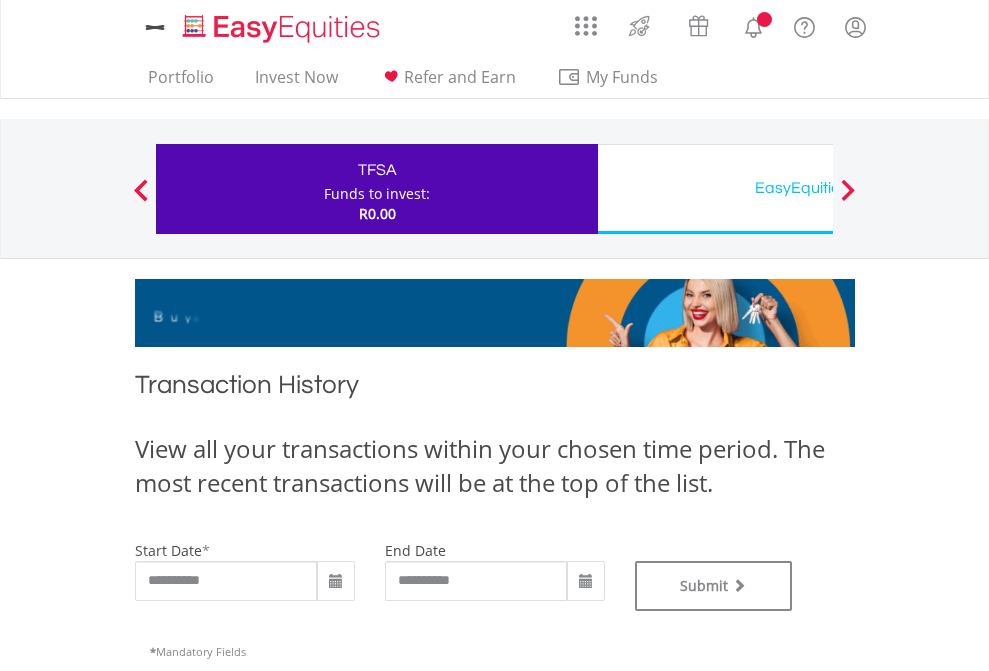 click on "EasyEquities USD" at bounding box center (818, 188) 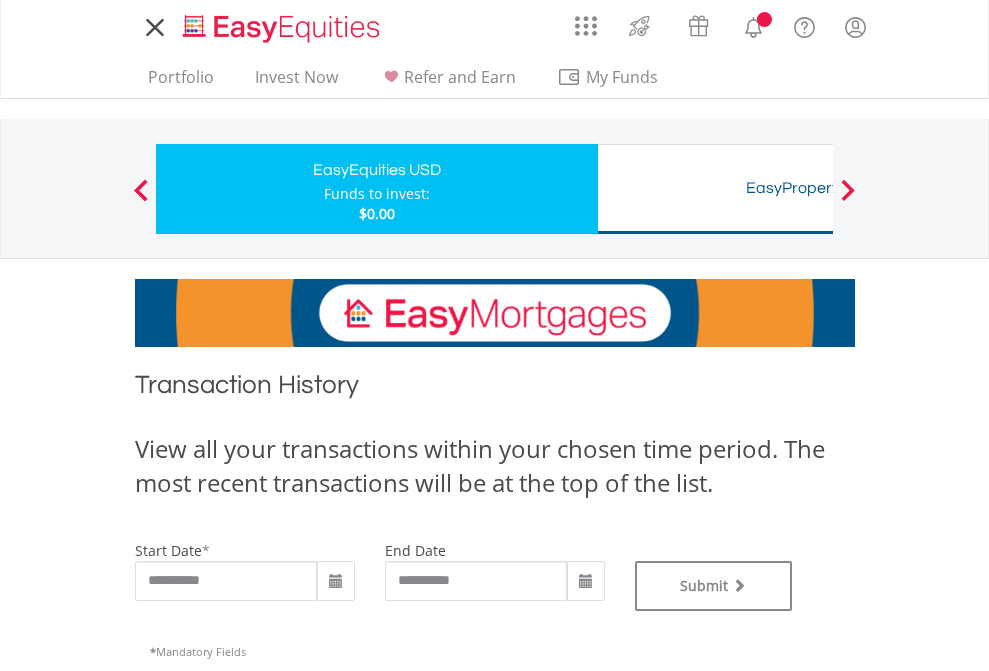 scroll, scrollTop: 0, scrollLeft: 0, axis: both 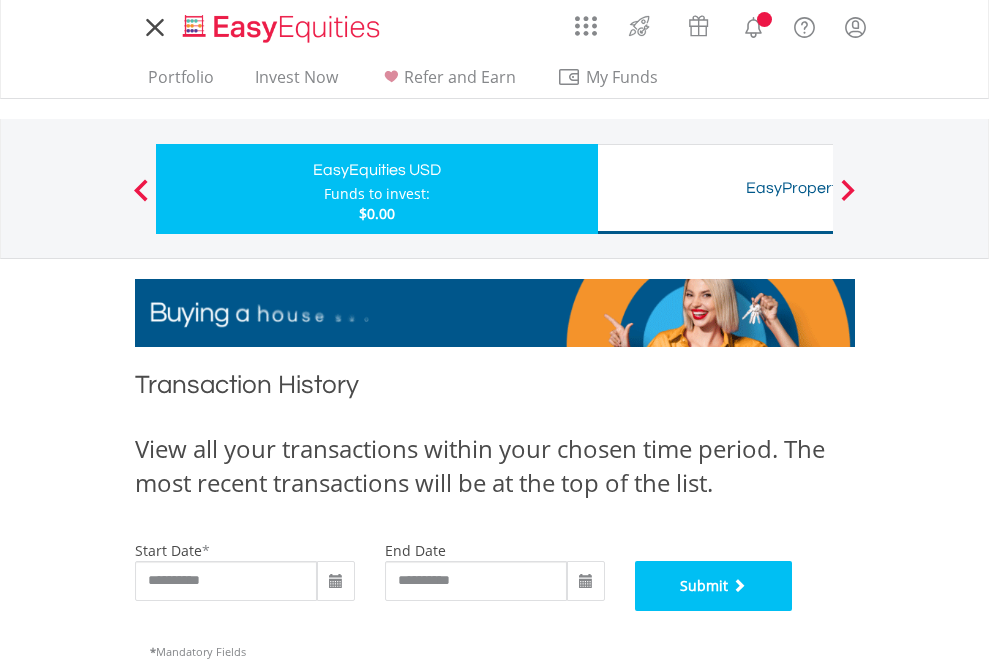 click on "Submit" at bounding box center (714, 586) 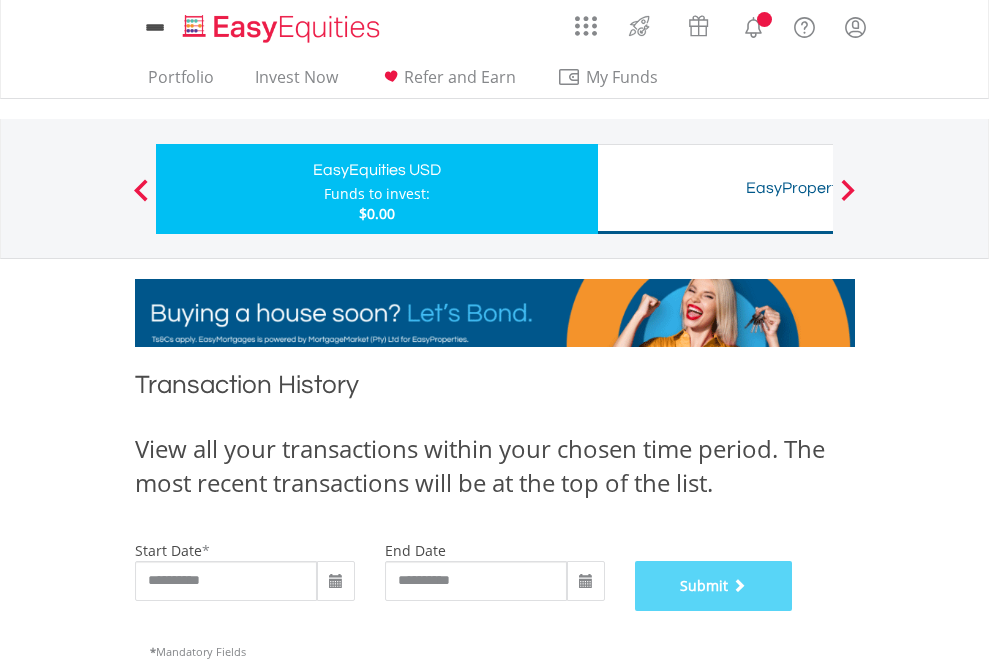 scroll, scrollTop: 811, scrollLeft: 0, axis: vertical 